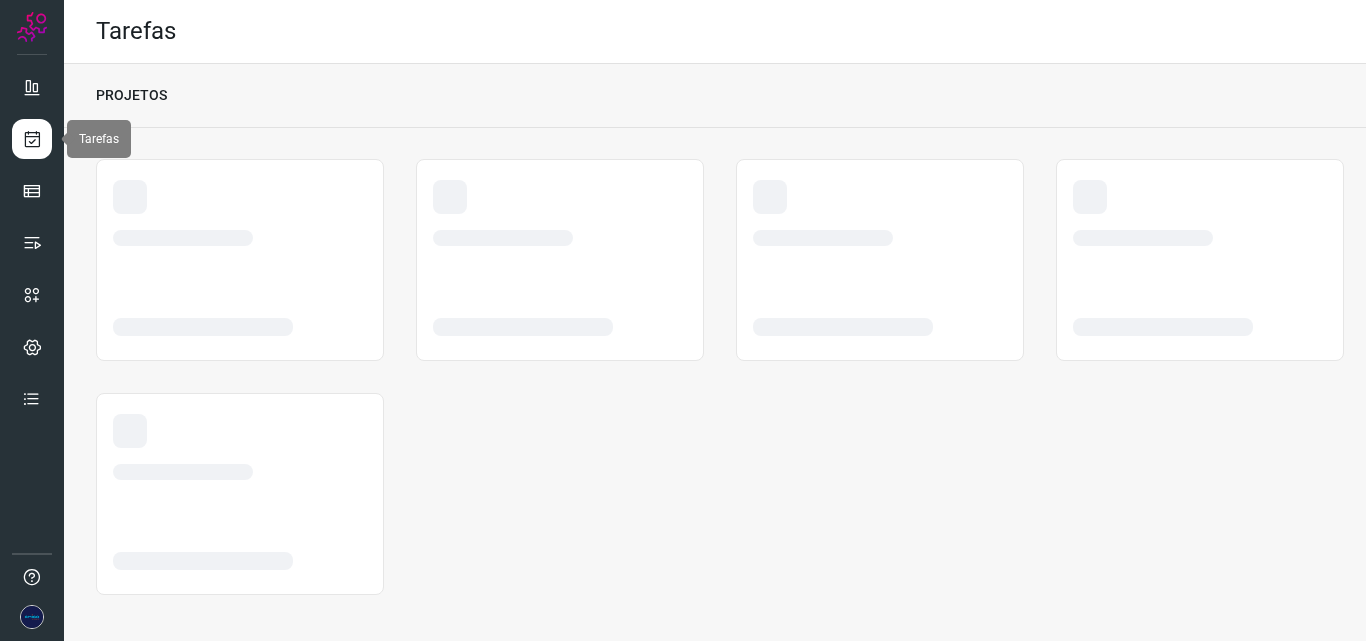 scroll, scrollTop: 0, scrollLeft: 0, axis: both 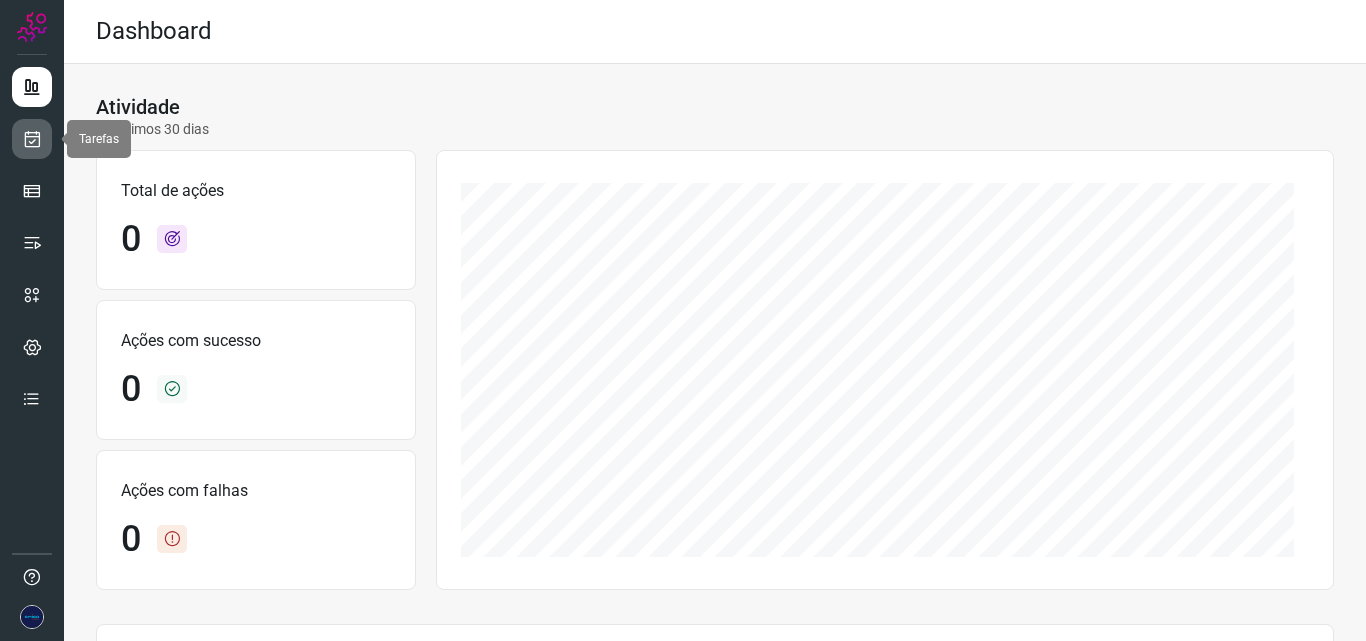 click at bounding box center [32, 139] 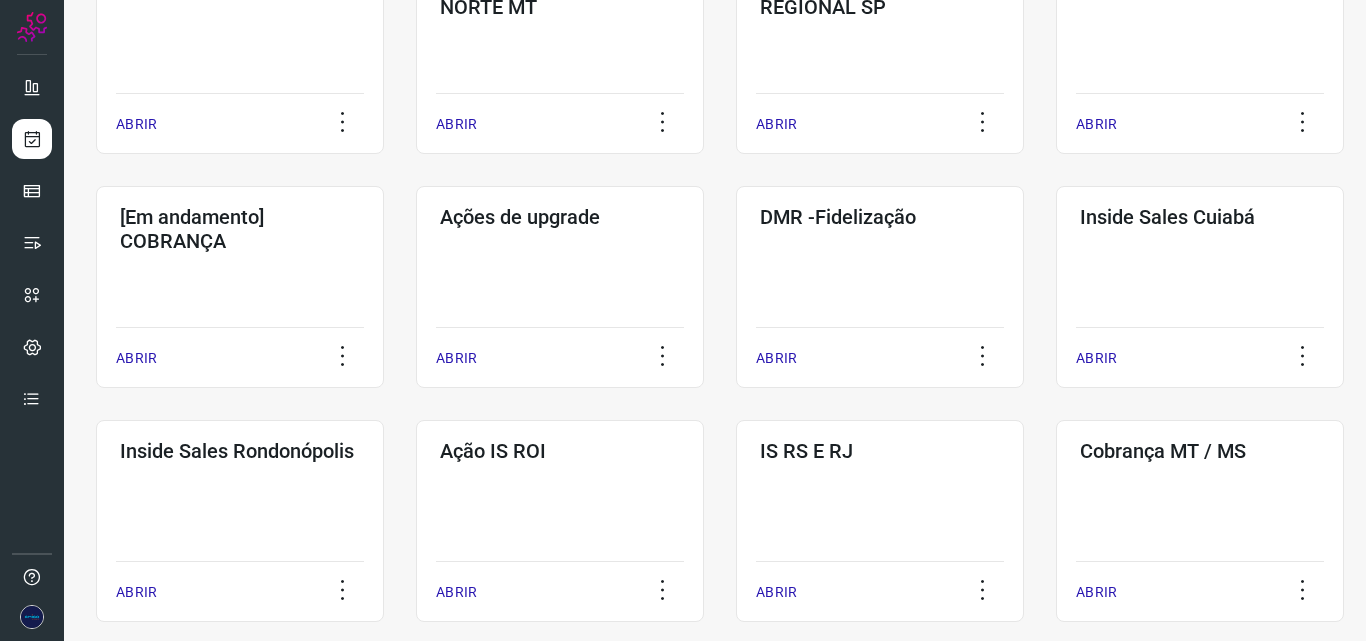 scroll, scrollTop: 800, scrollLeft: 0, axis: vertical 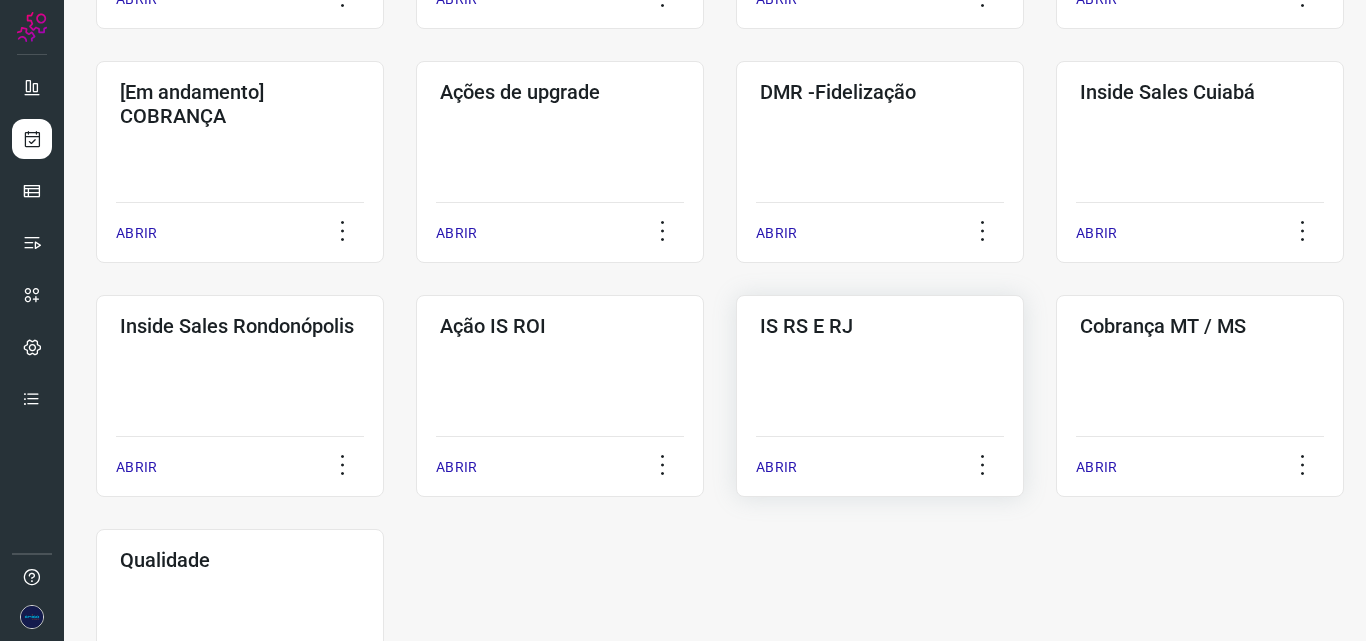click on "IS RS E RJ  ABRIR" at bounding box center [1200, 396] 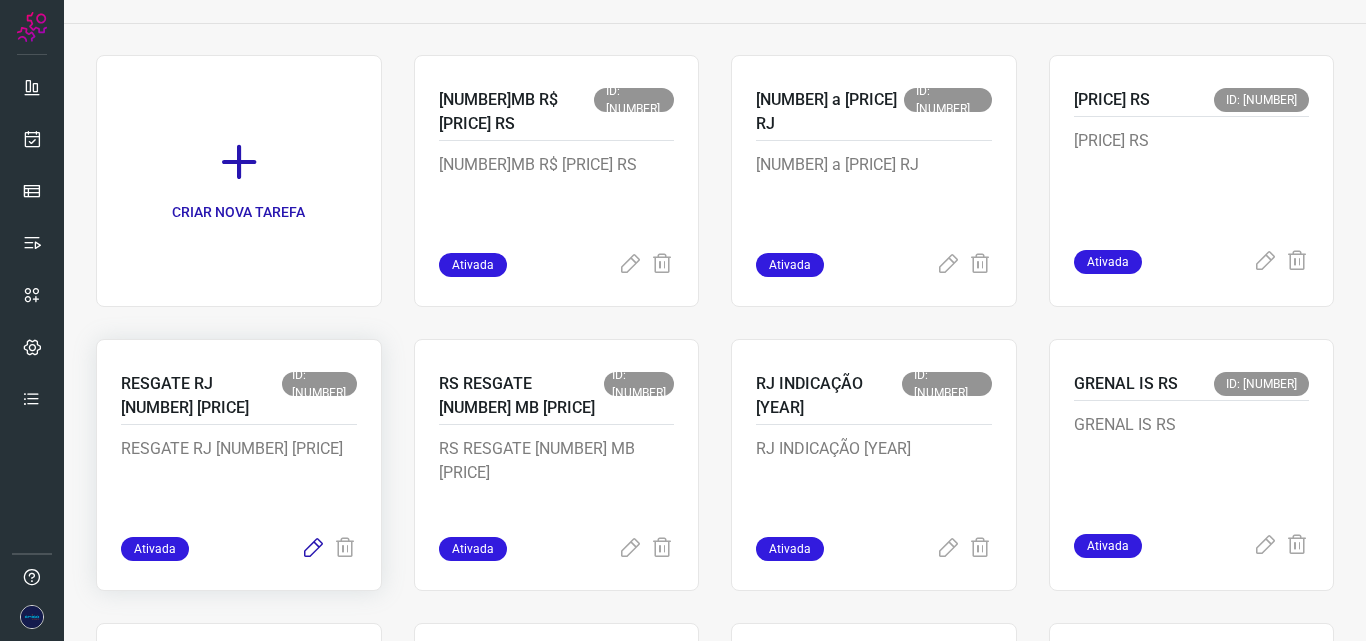 click at bounding box center (630, 265) 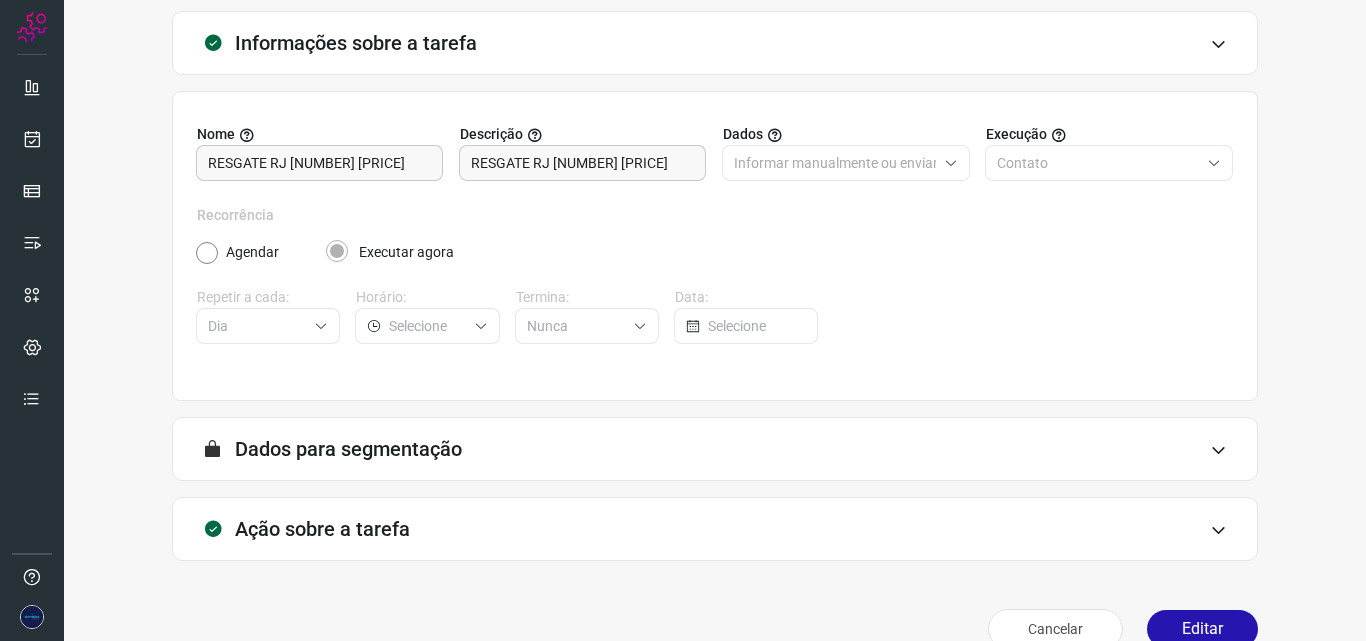scroll, scrollTop: 140, scrollLeft: 0, axis: vertical 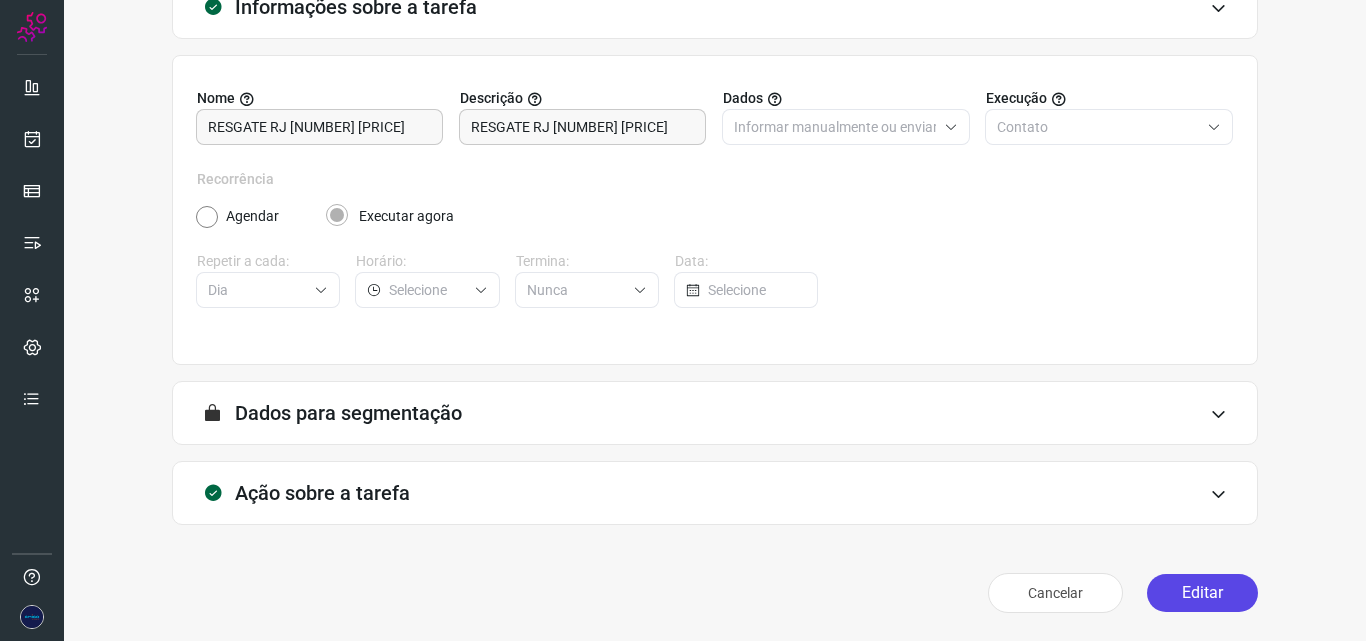 click on "Editar" at bounding box center [1202, 593] 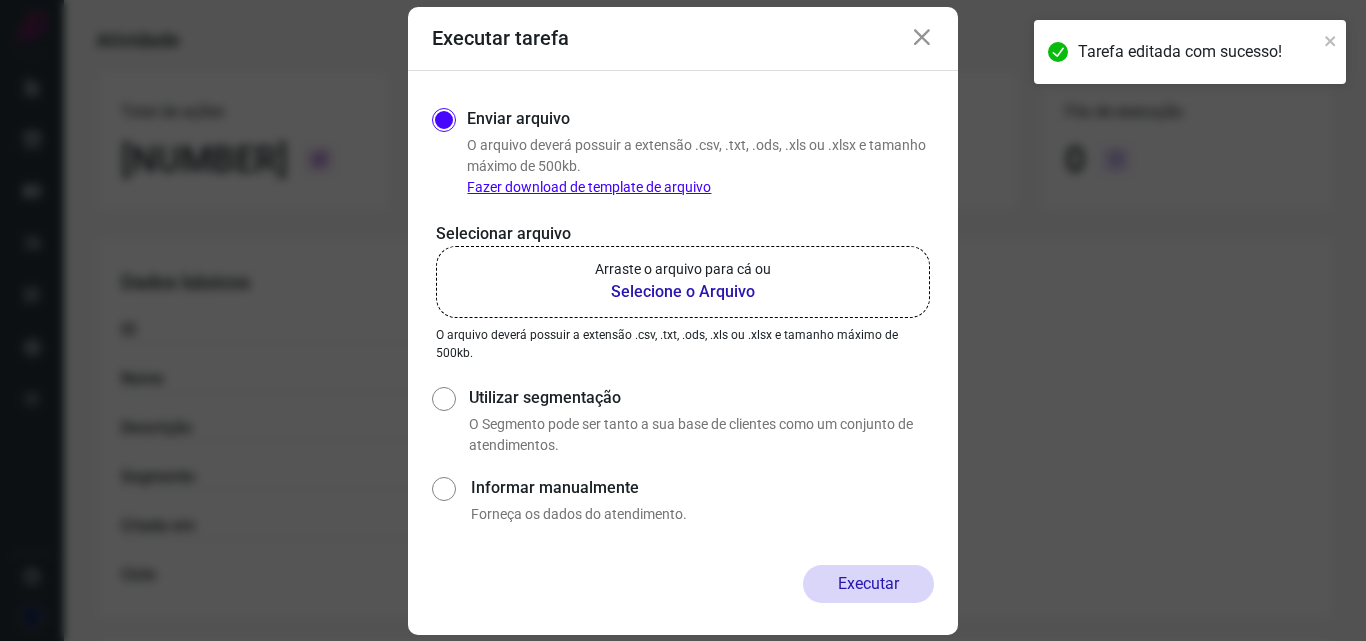 click on "Selecione o Arquivo" at bounding box center [683, 292] 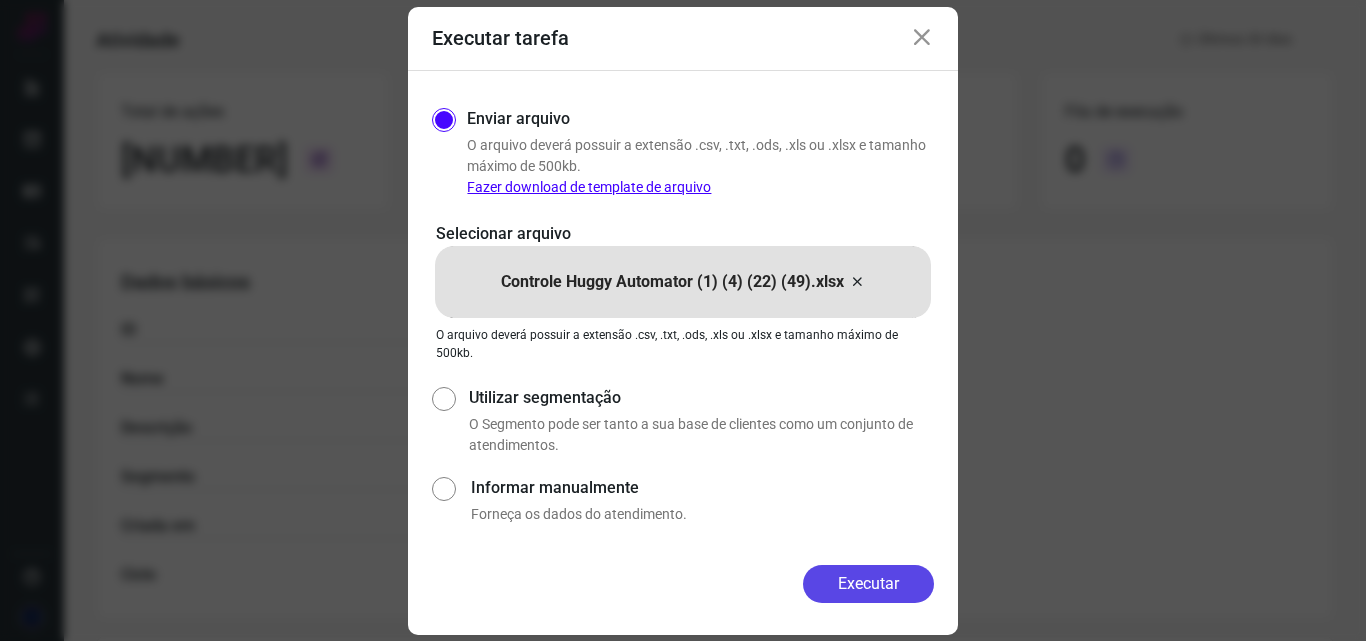 click on "Executar" at bounding box center (868, 584) 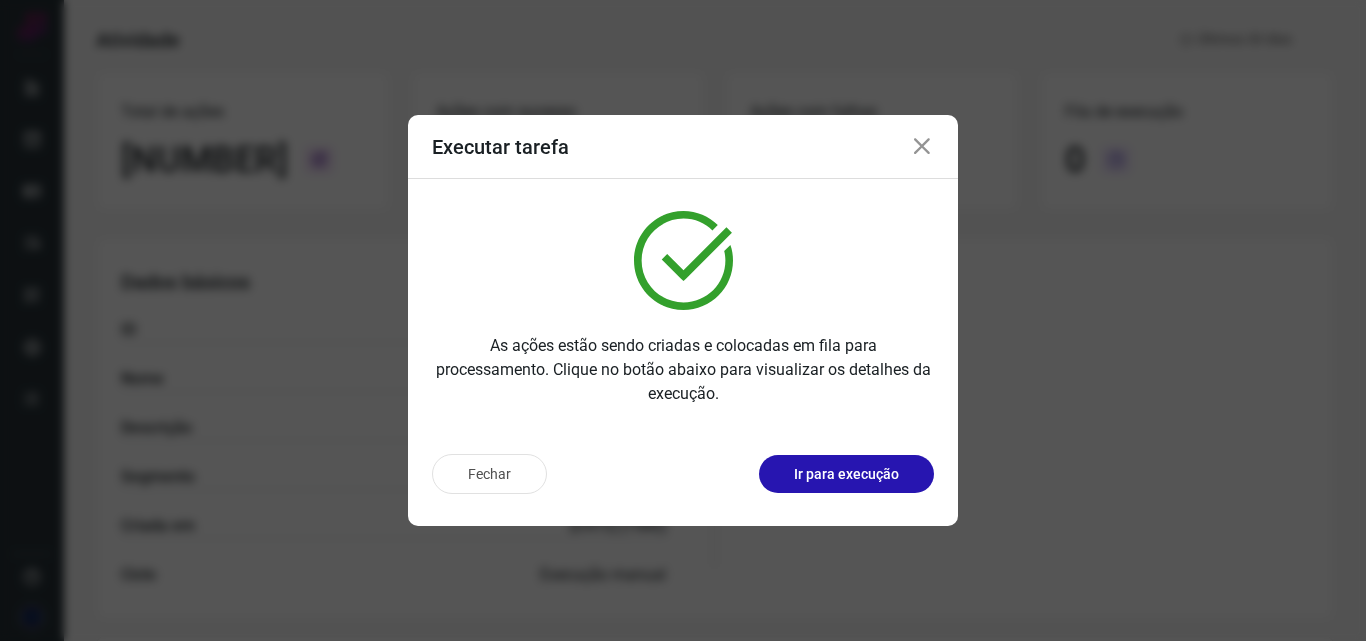 click at bounding box center (922, 147) 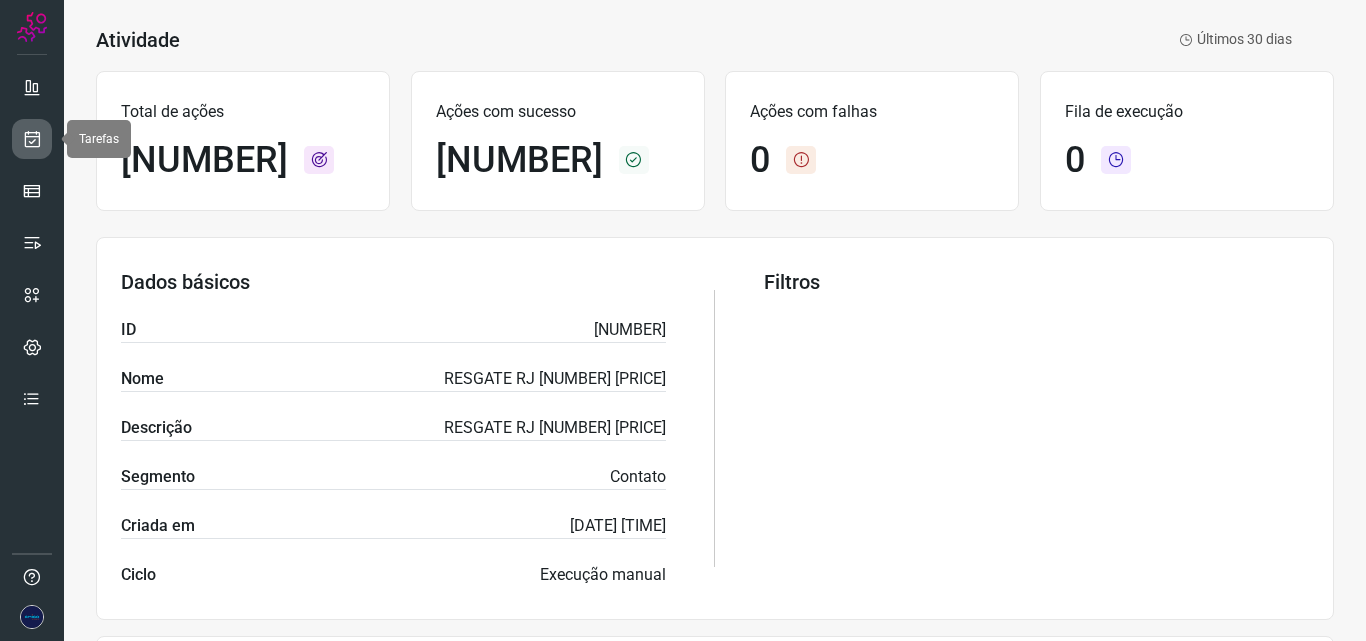 click at bounding box center [32, 139] 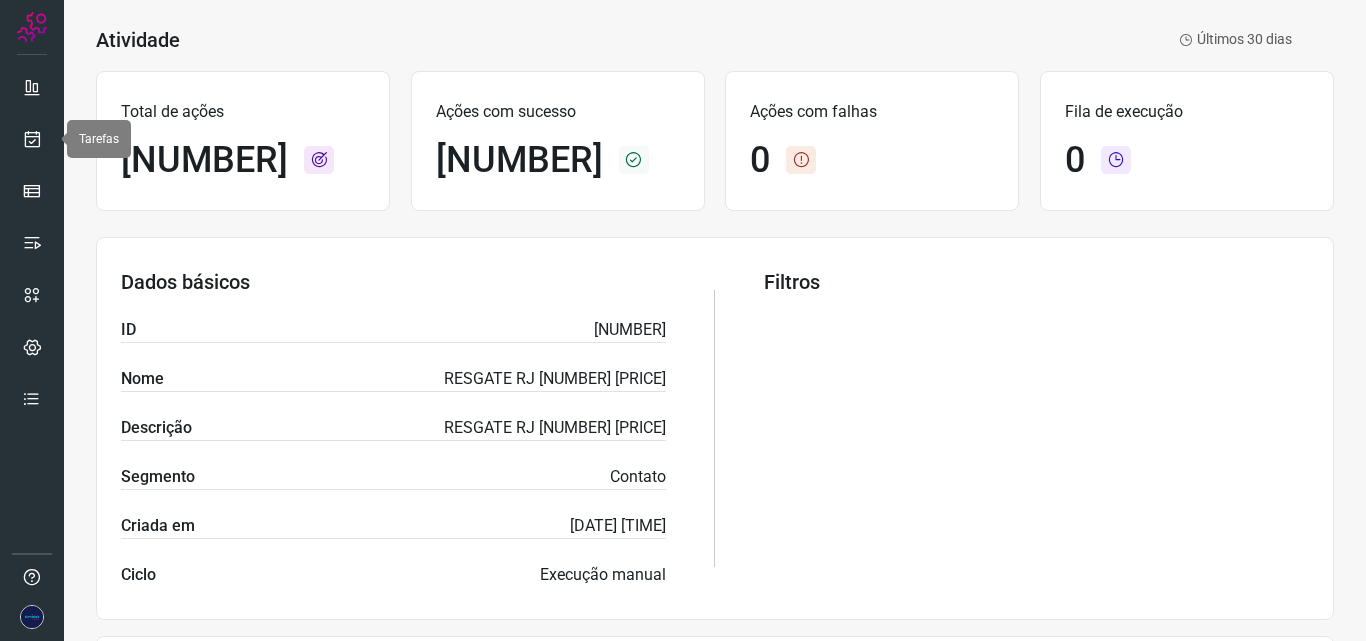 scroll, scrollTop: 4, scrollLeft: 0, axis: vertical 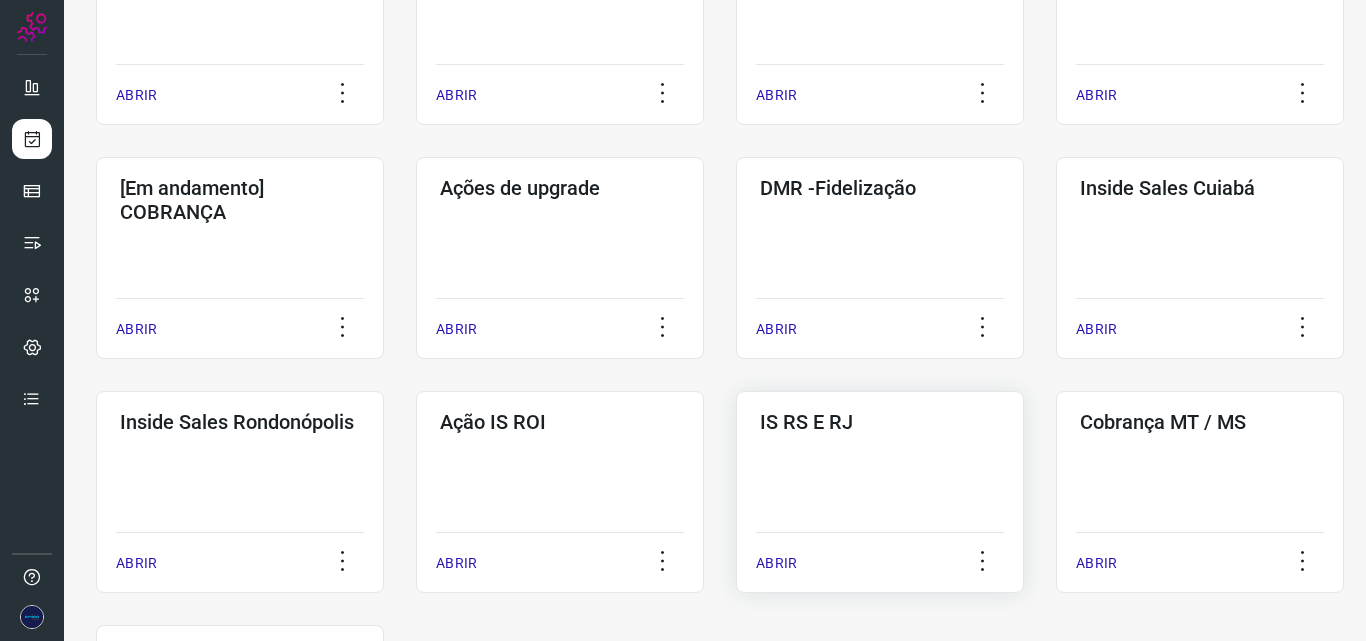 click on "IS RS E RJ  ABRIR" at bounding box center [1200, 492] 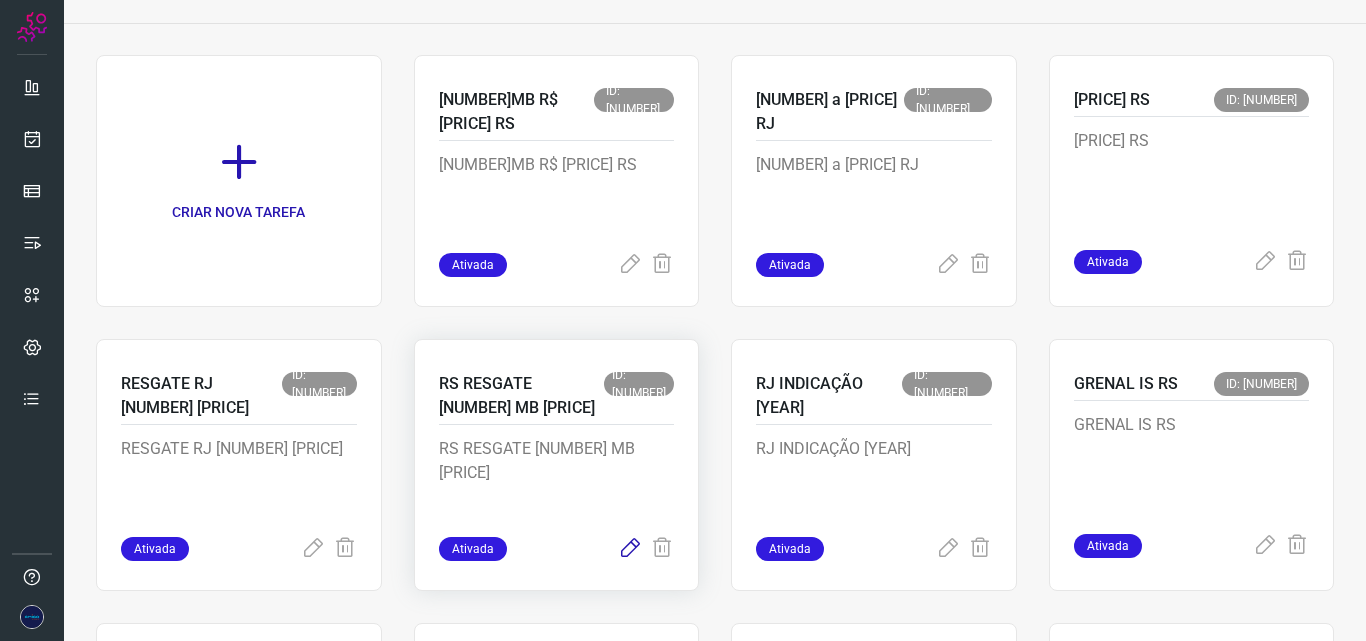 click at bounding box center [630, 265] 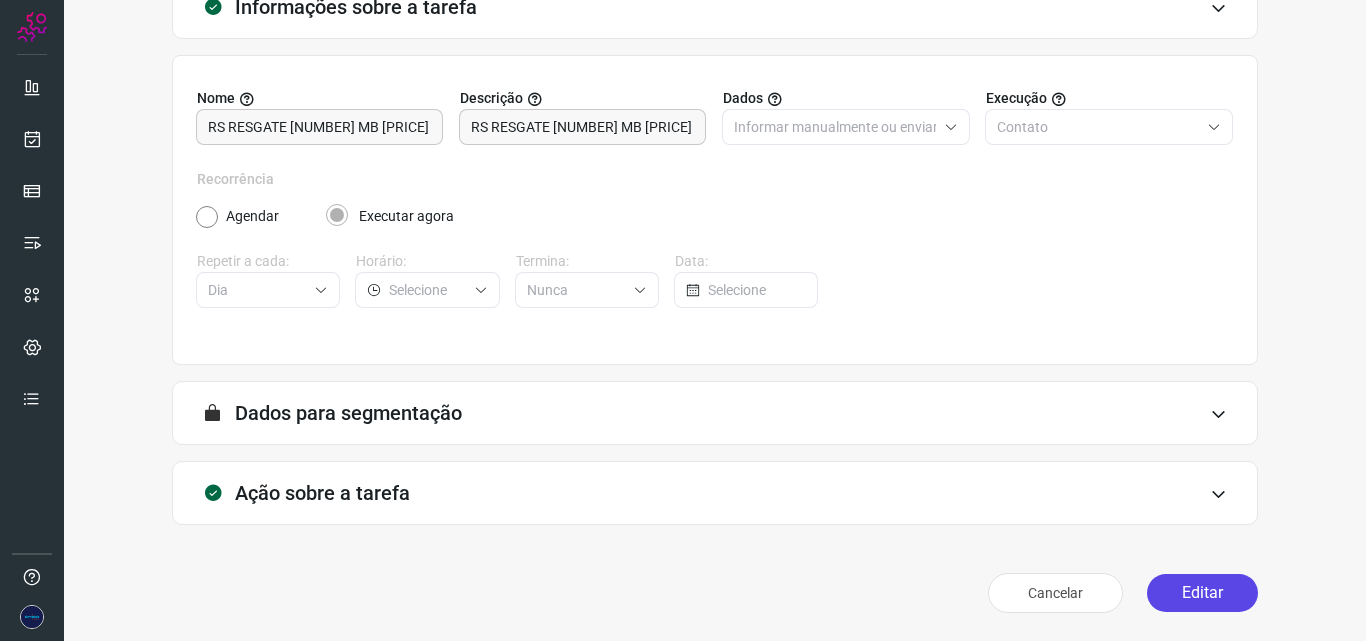 scroll, scrollTop: 140, scrollLeft: 0, axis: vertical 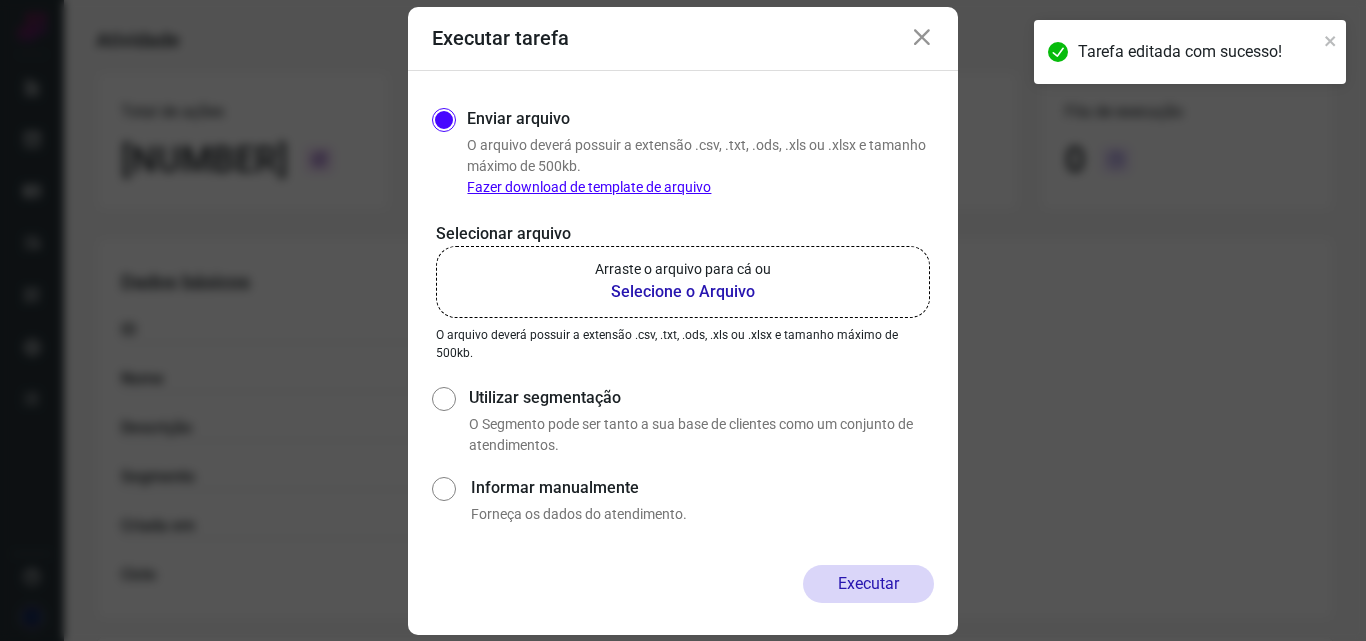 click on "Selecione o Arquivo" at bounding box center (683, 292) 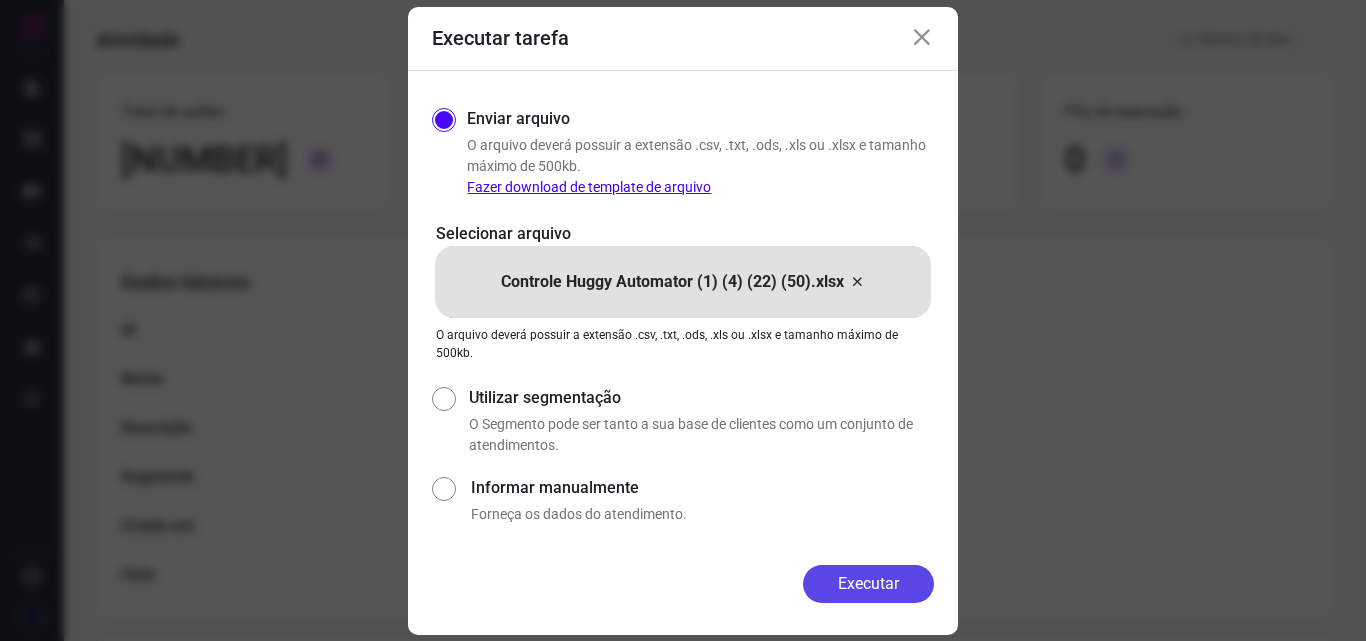 click on "Executar" at bounding box center (868, 584) 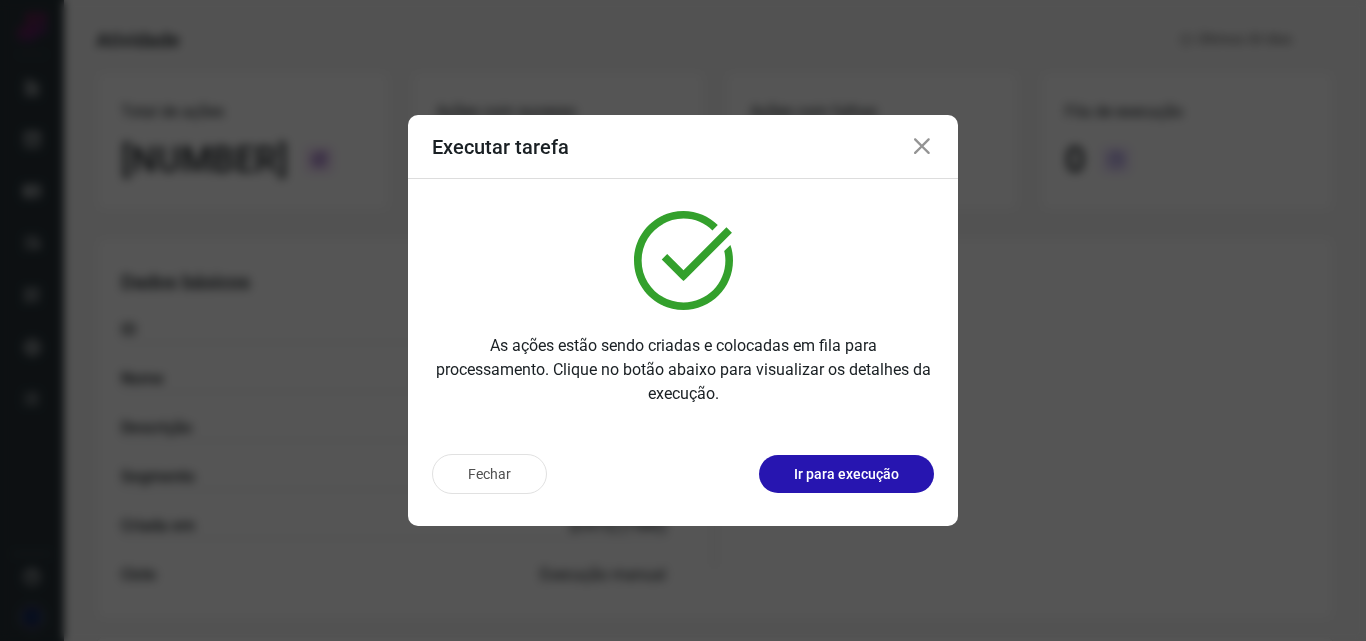click at bounding box center (922, 147) 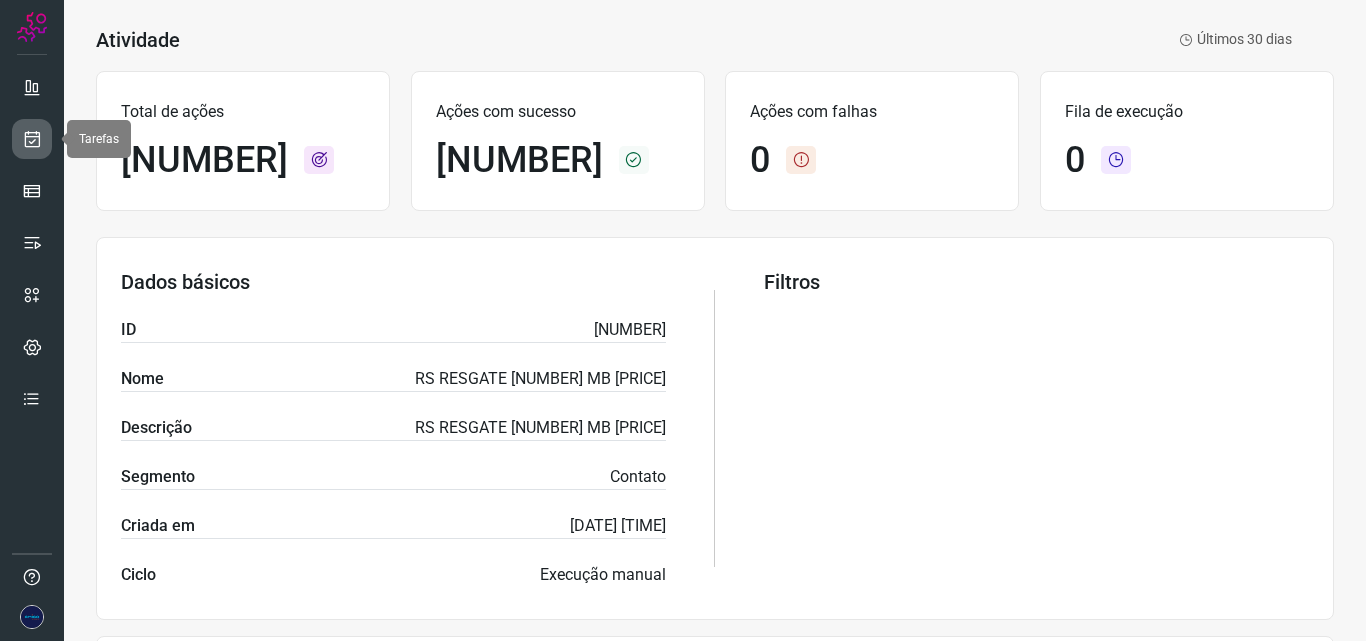 click at bounding box center [32, 139] 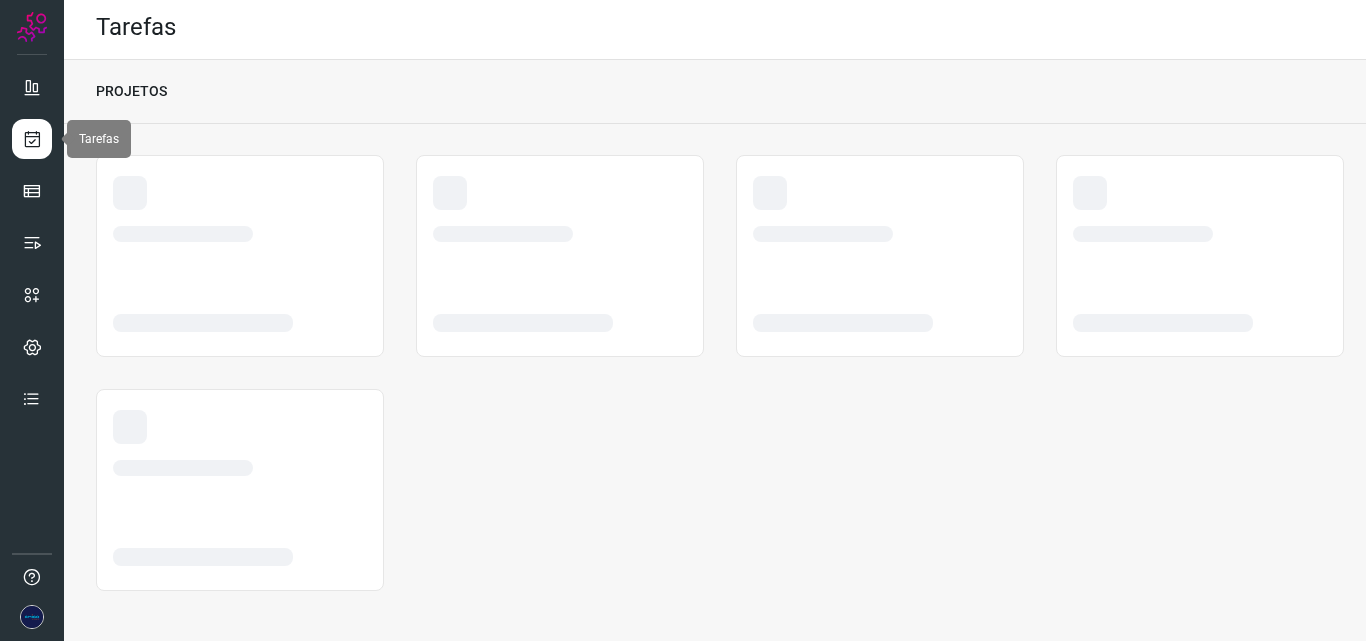 scroll, scrollTop: 4, scrollLeft: 0, axis: vertical 